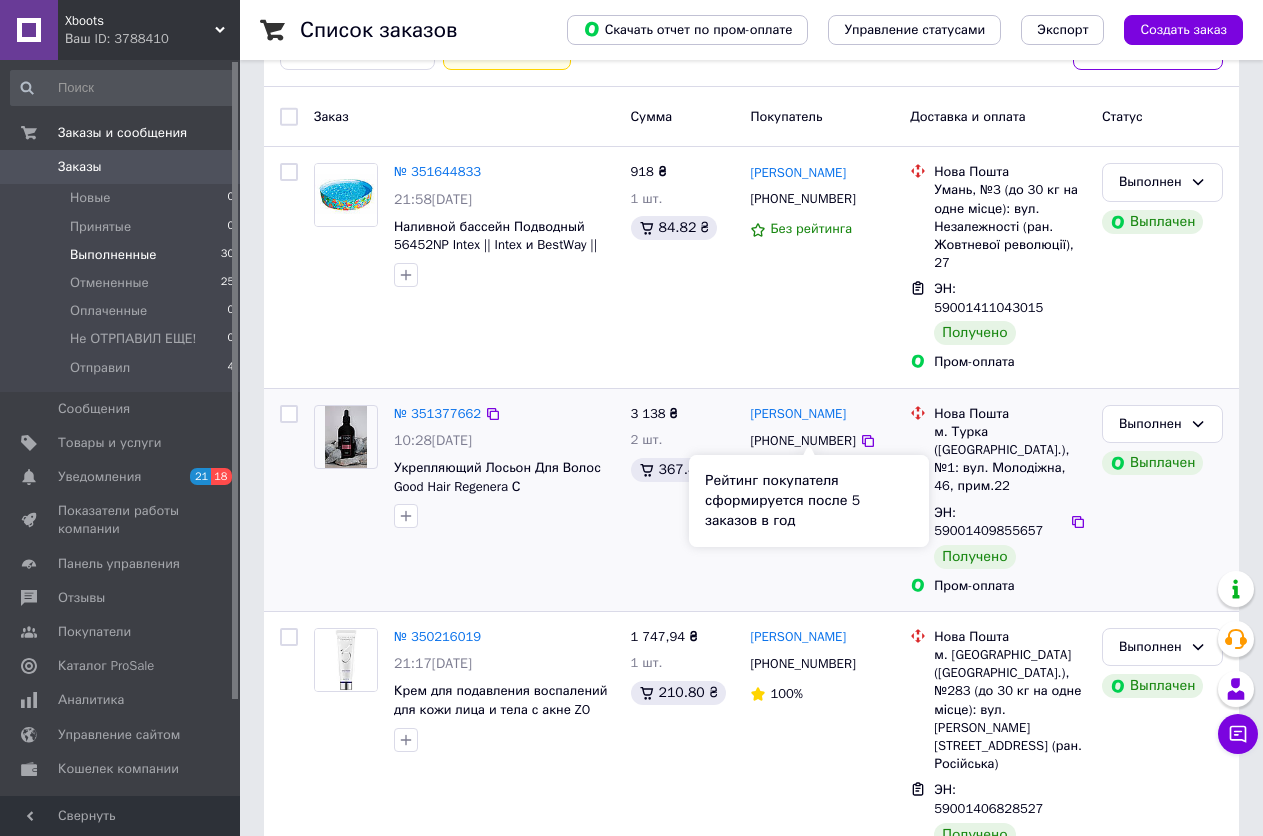scroll, scrollTop: 233, scrollLeft: 0, axis: vertical 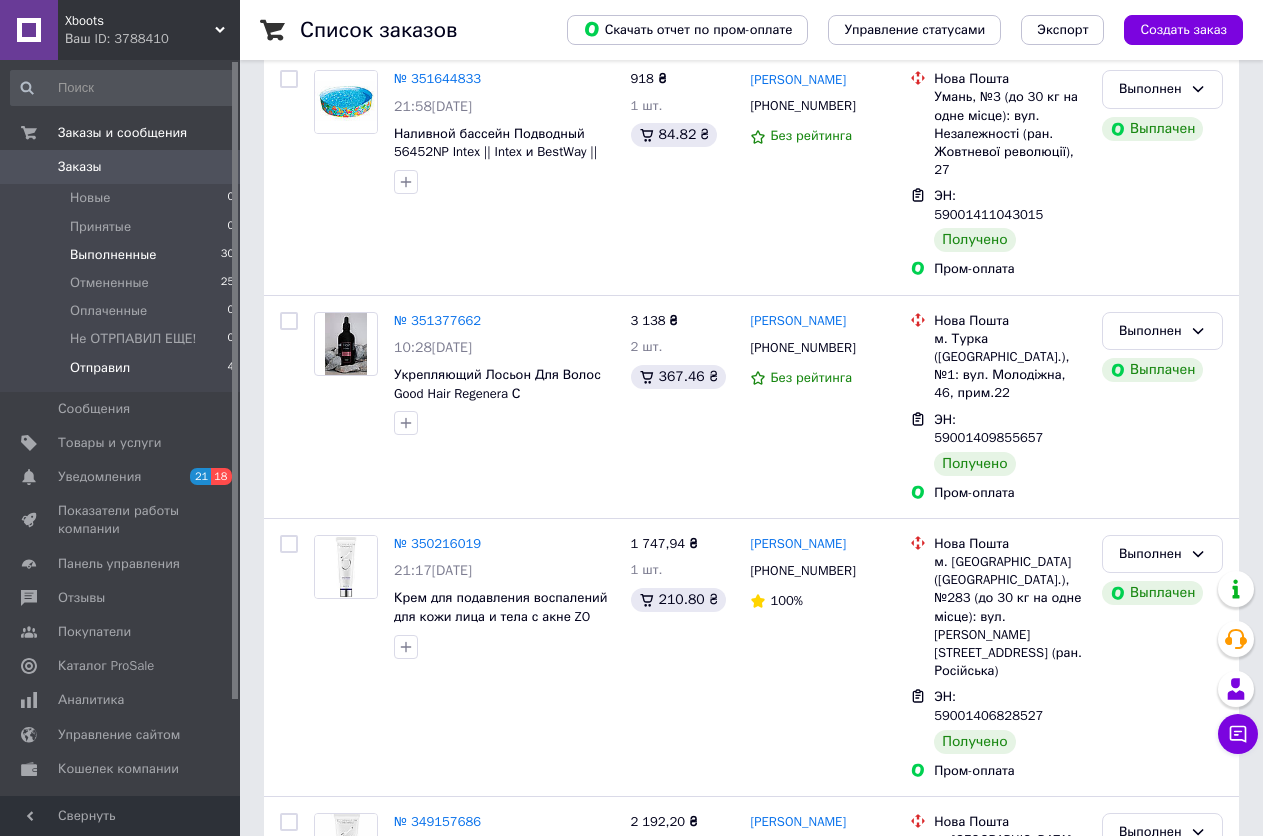 click on "Отправил 4" at bounding box center (123, 373) 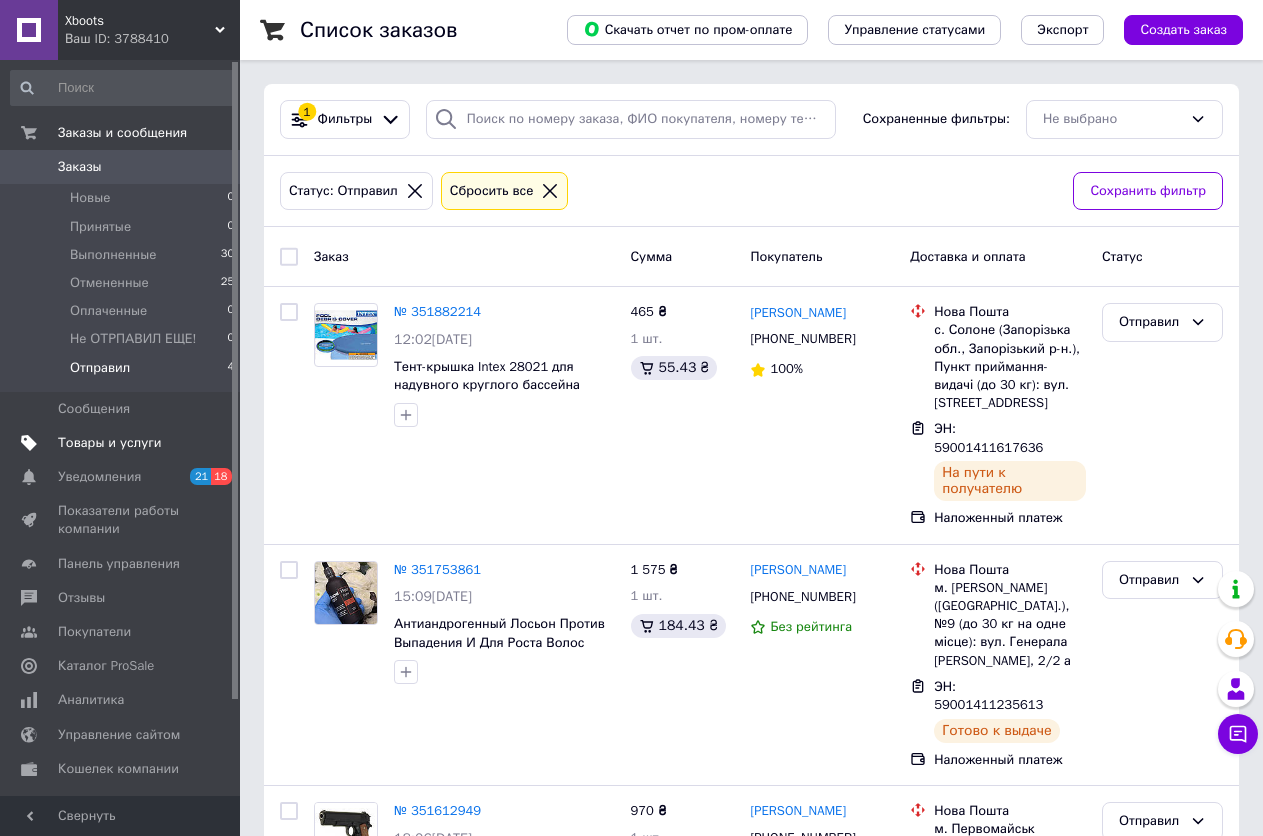 click on "Товары и услуги" at bounding box center [110, 443] 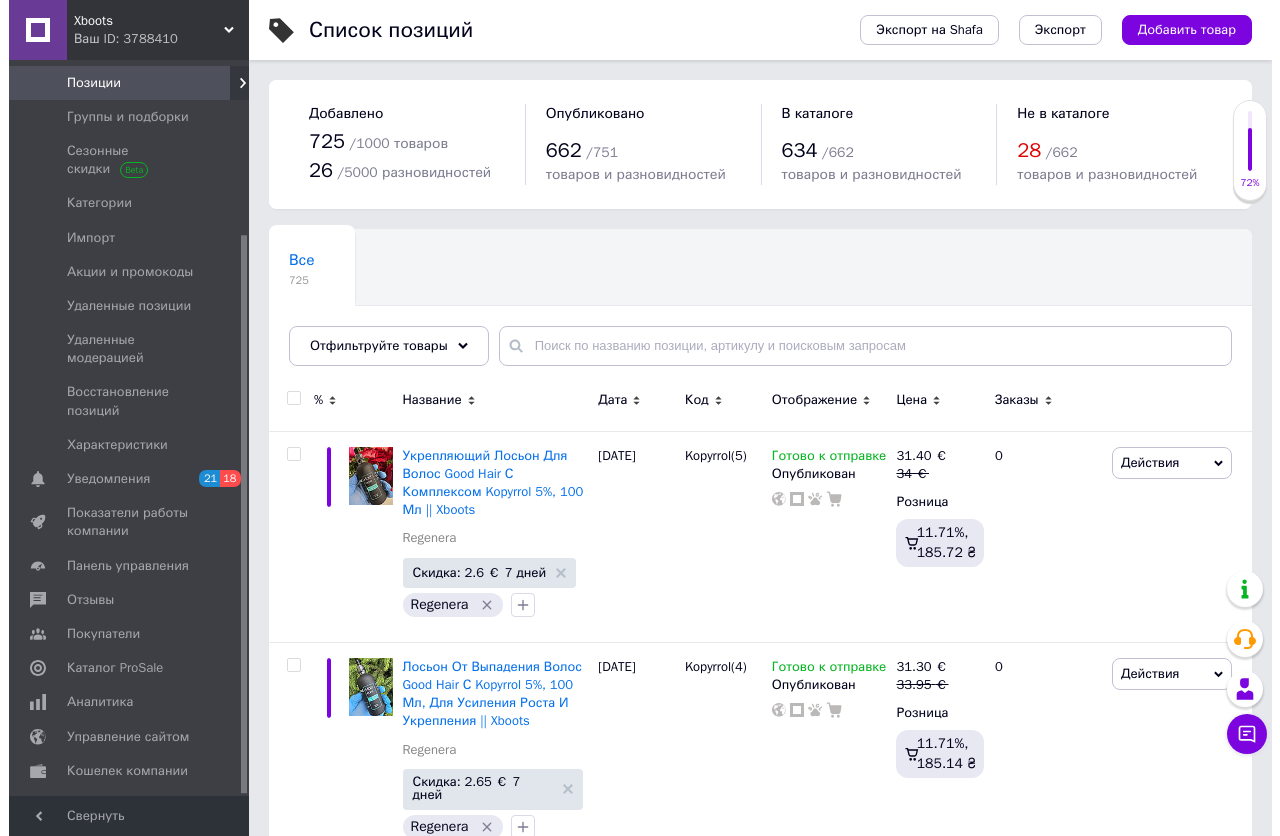 scroll, scrollTop: 231, scrollLeft: 0, axis: vertical 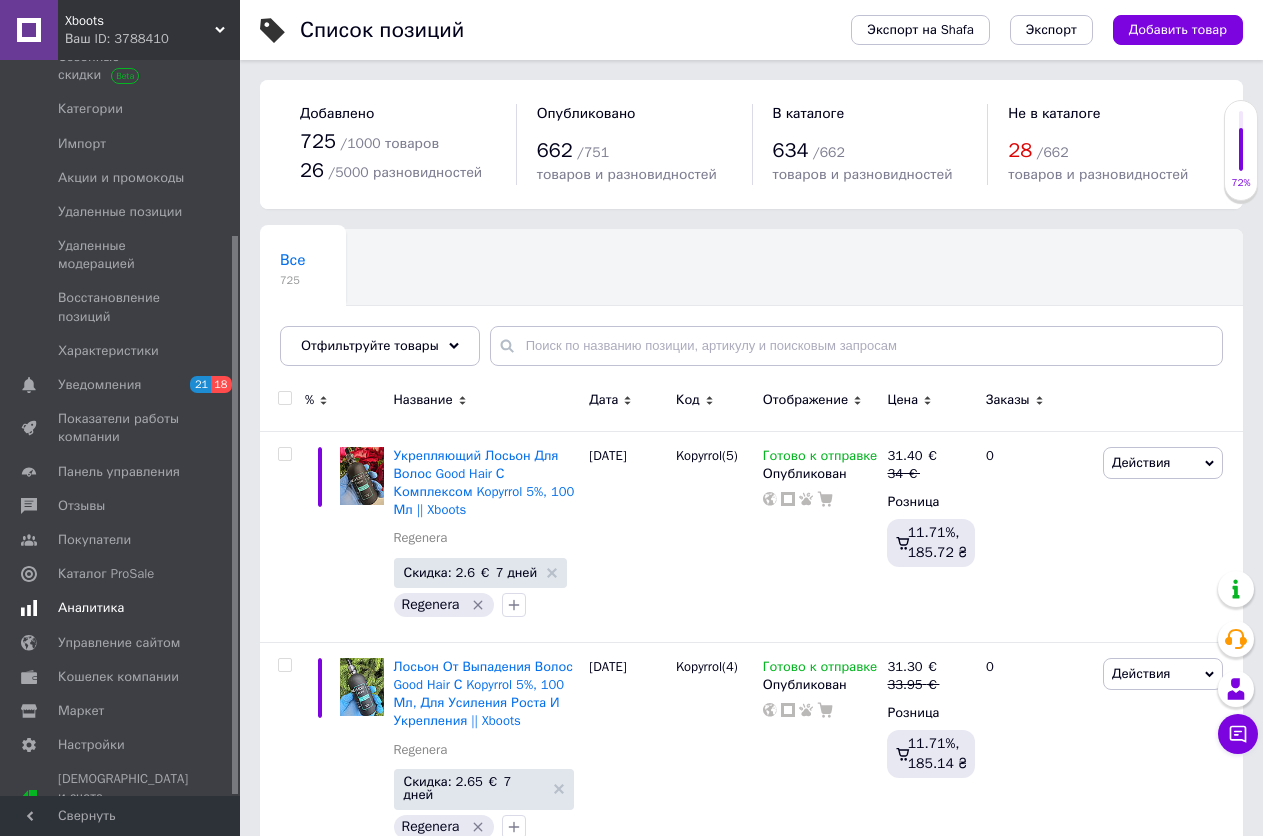 click on "Аналитика" at bounding box center [91, 608] 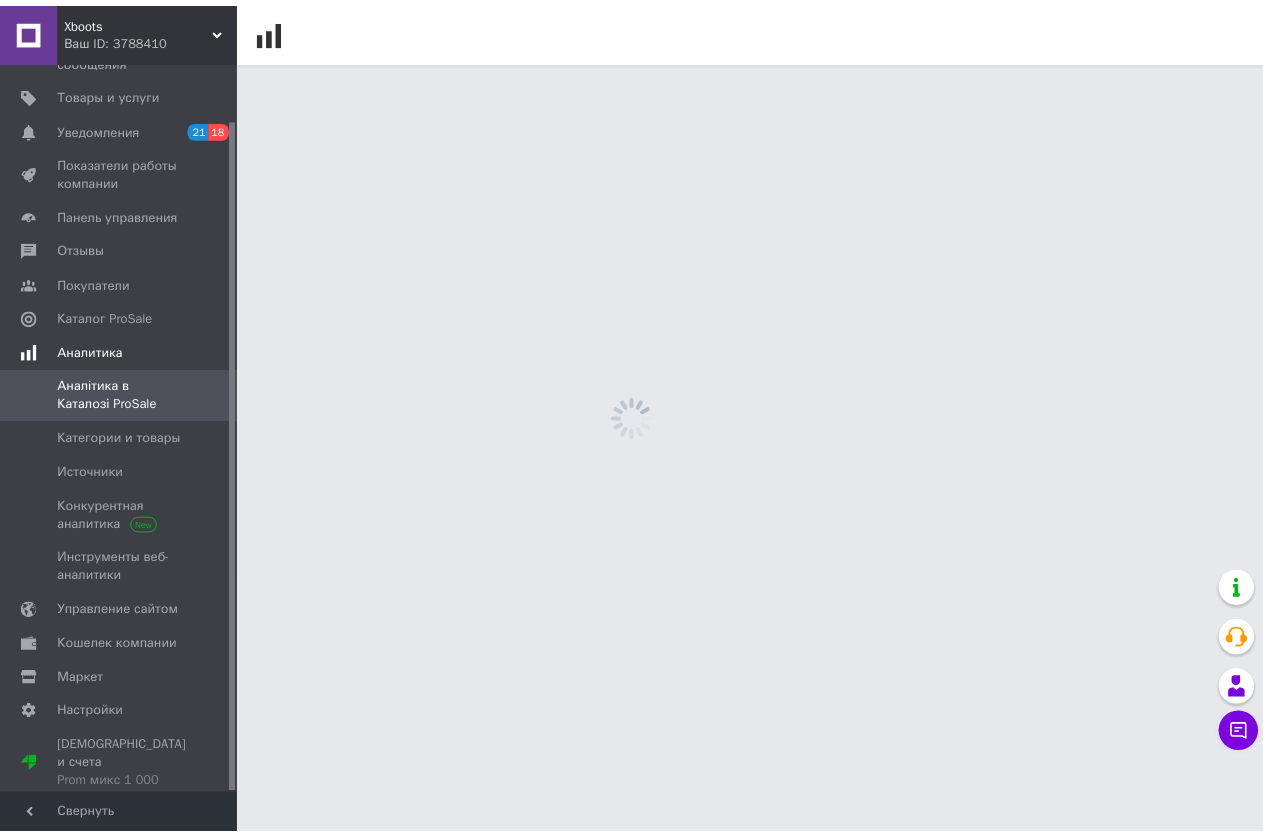 scroll, scrollTop: 61, scrollLeft: 0, axis: vertical 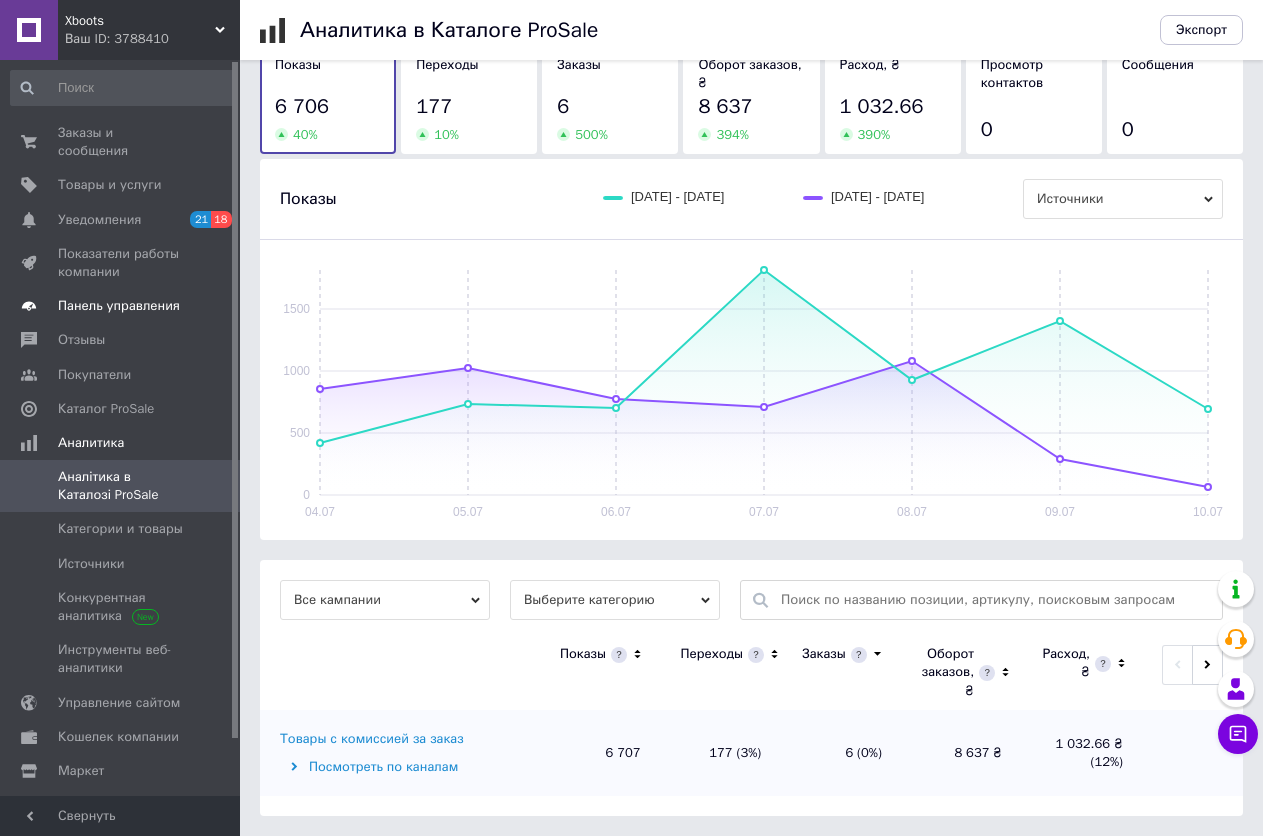 click on "Панель управления" at bounding box center (119, 306) 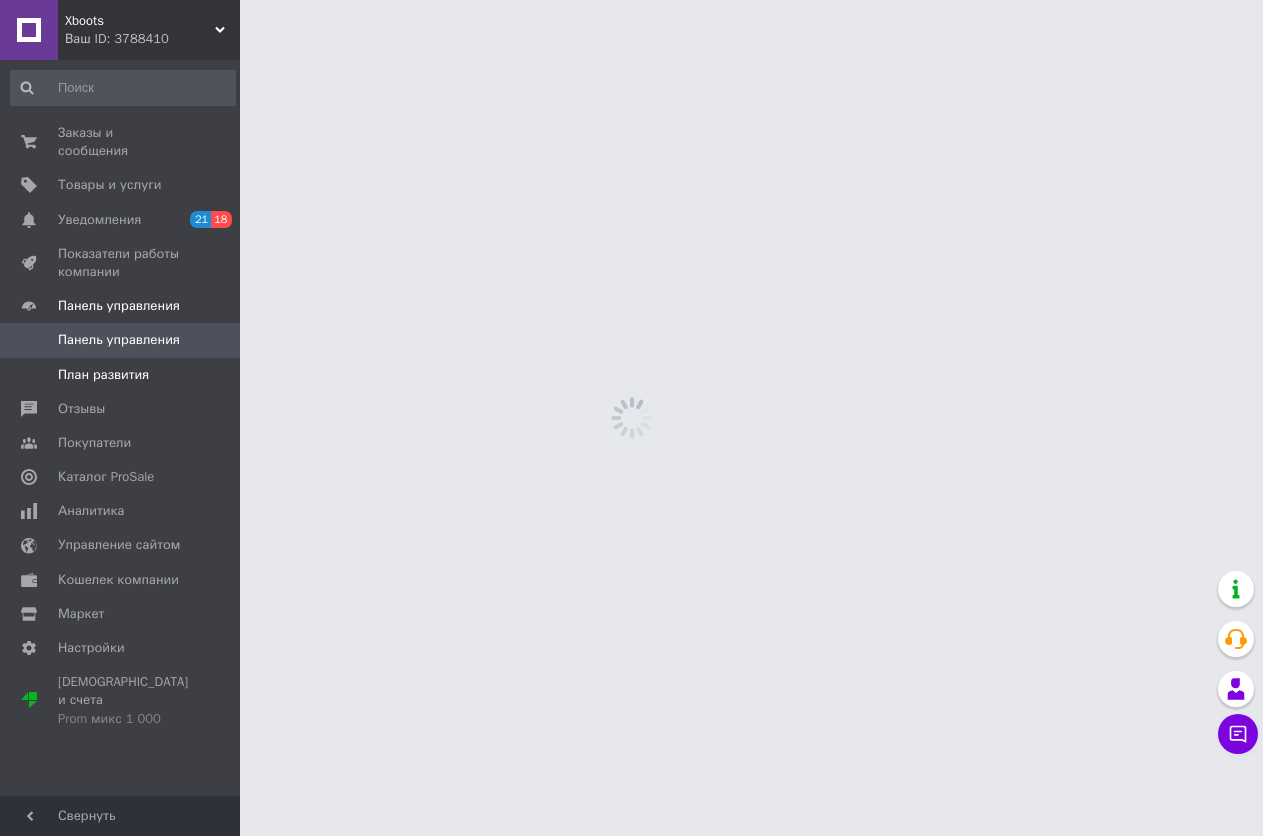 scroll, scrollTop: 0, scrollLeft: 0, axis: both 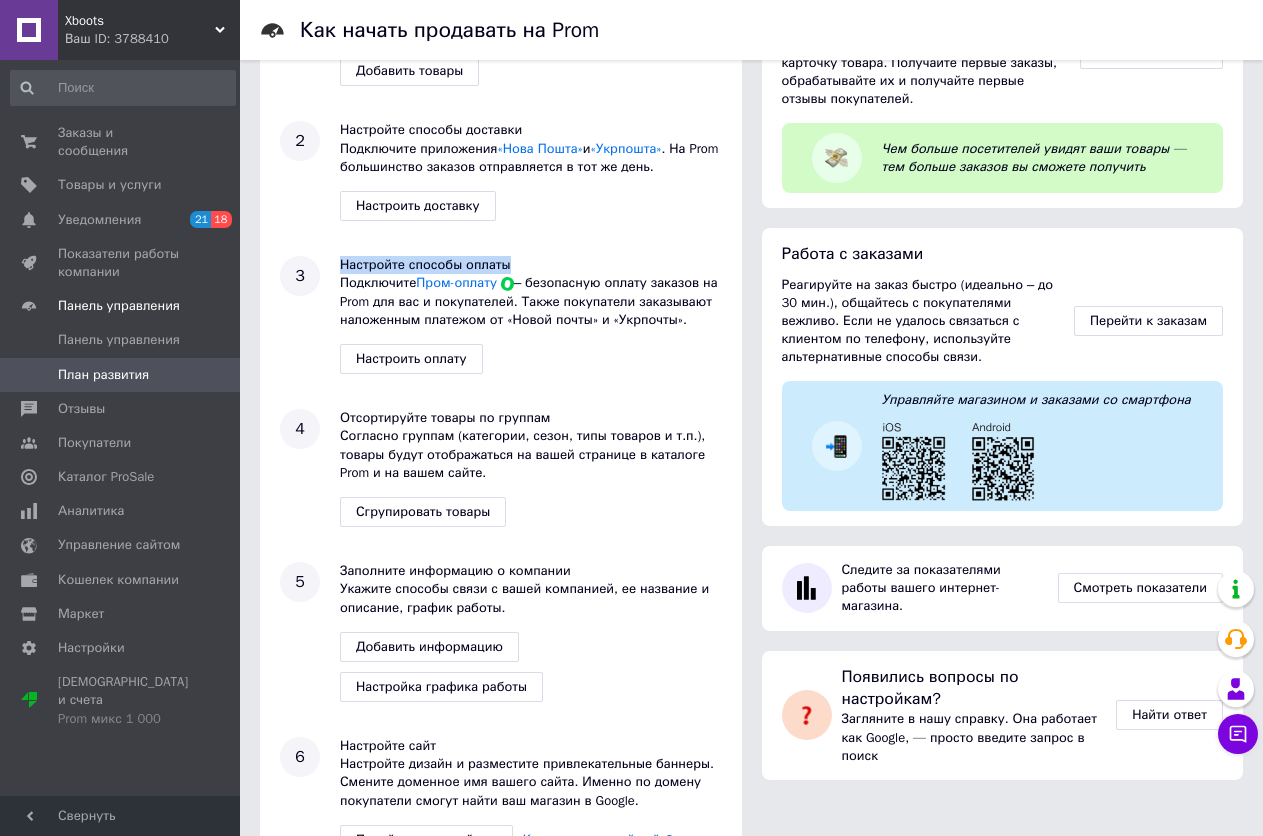 drag, startPoint x: 332, startPoint y: 271, endPoint x: 525, endPoint y: 248, distance: 194.36563 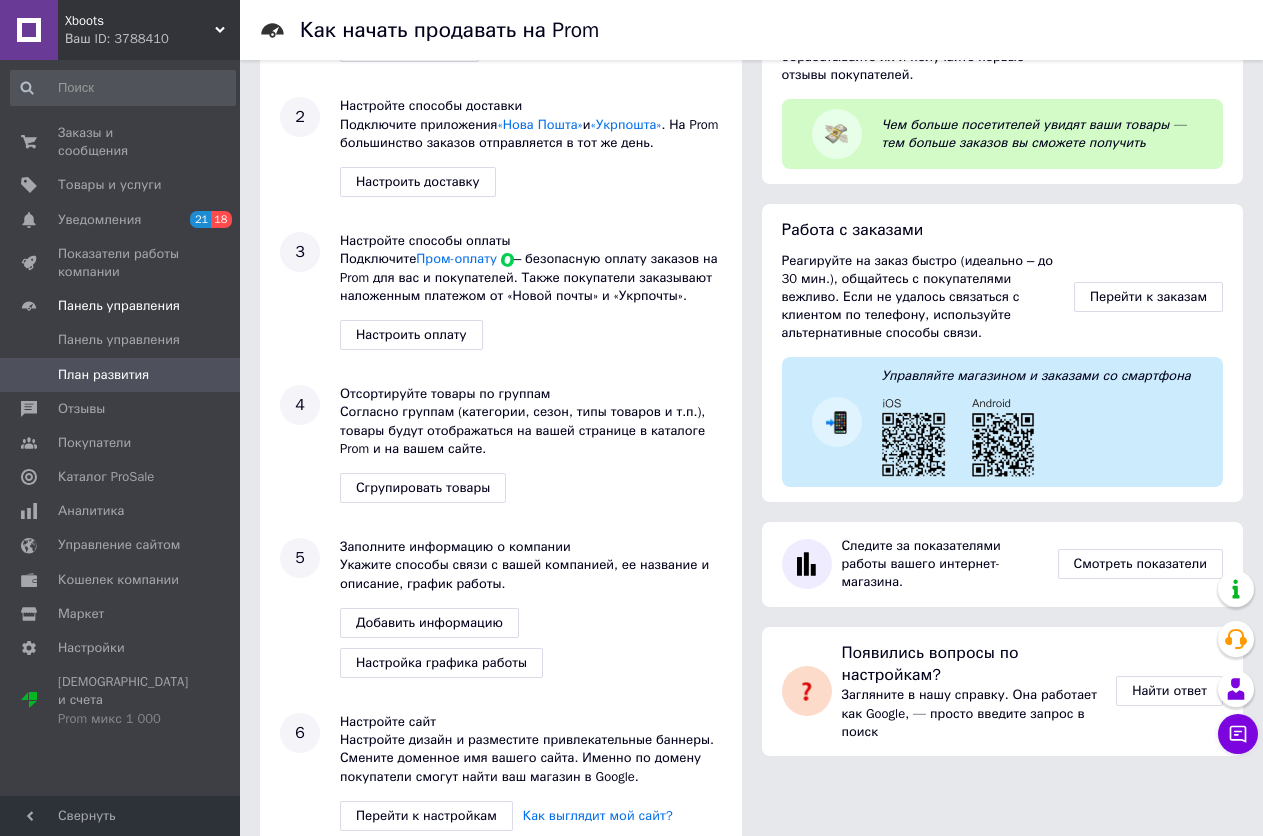 scroll, scrollTop: 287, scrollLeft: 0, axis: vertical 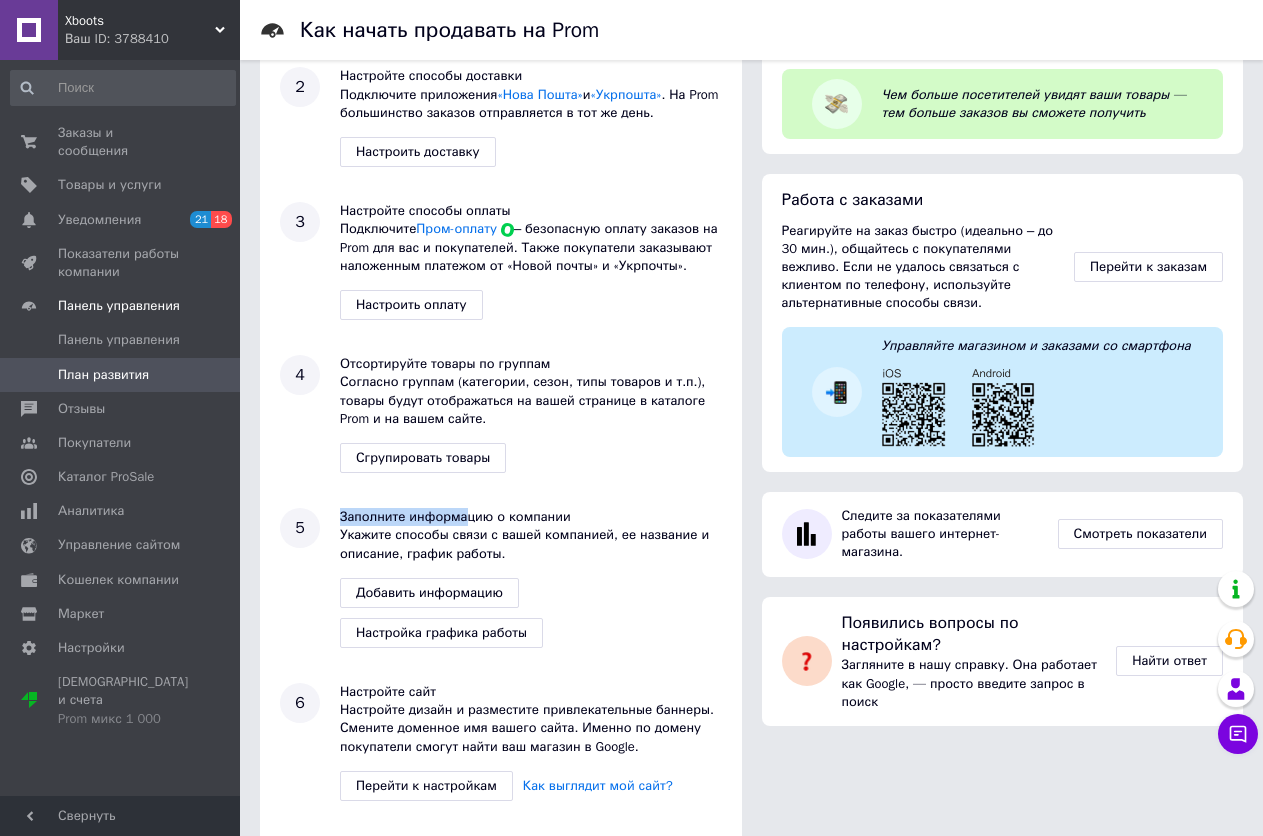 drag, startPoint x: 330, startPoint y: 515, endPoint x: 468, endPoint y: 504, distance: 138.43771 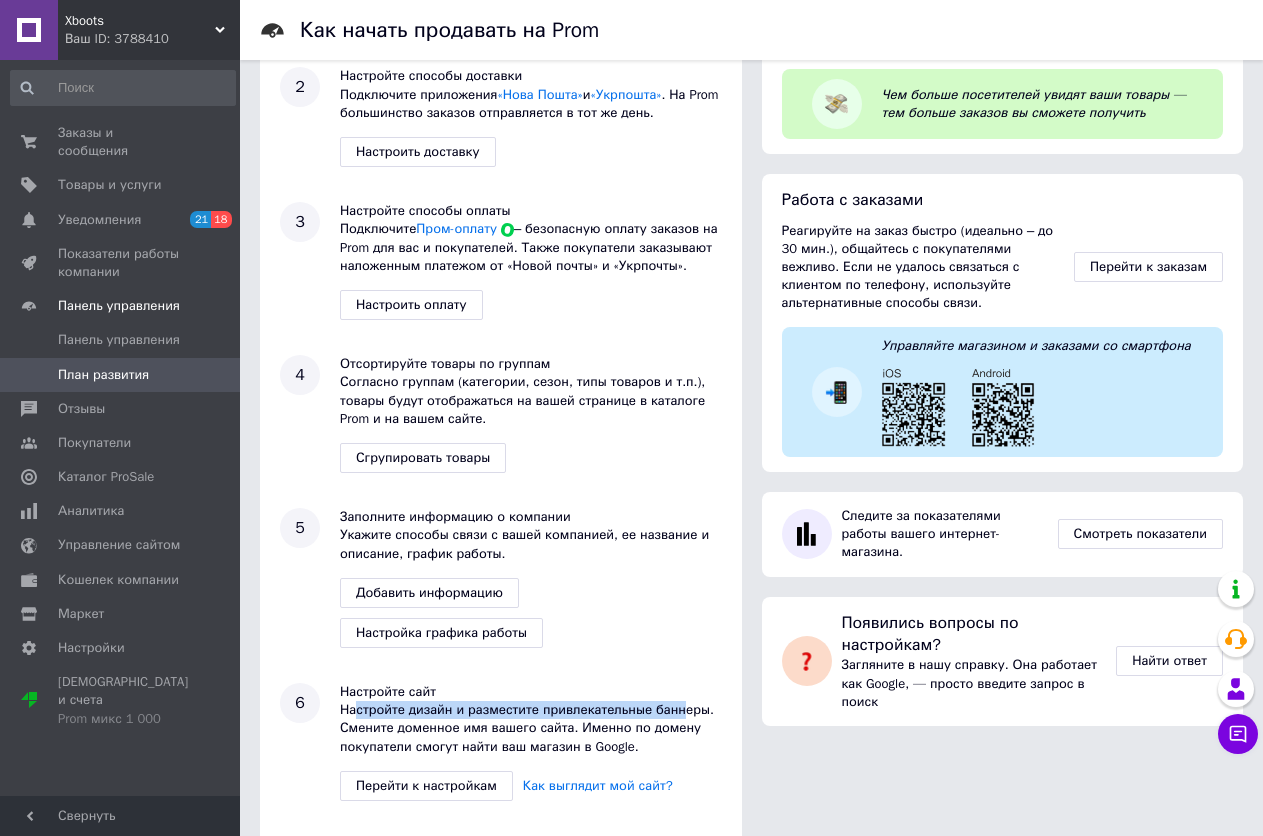 drag, startPoint x: 370, startPoint y: 666, endPoint x: 668, endPoint y: 675, distance: 298.13586 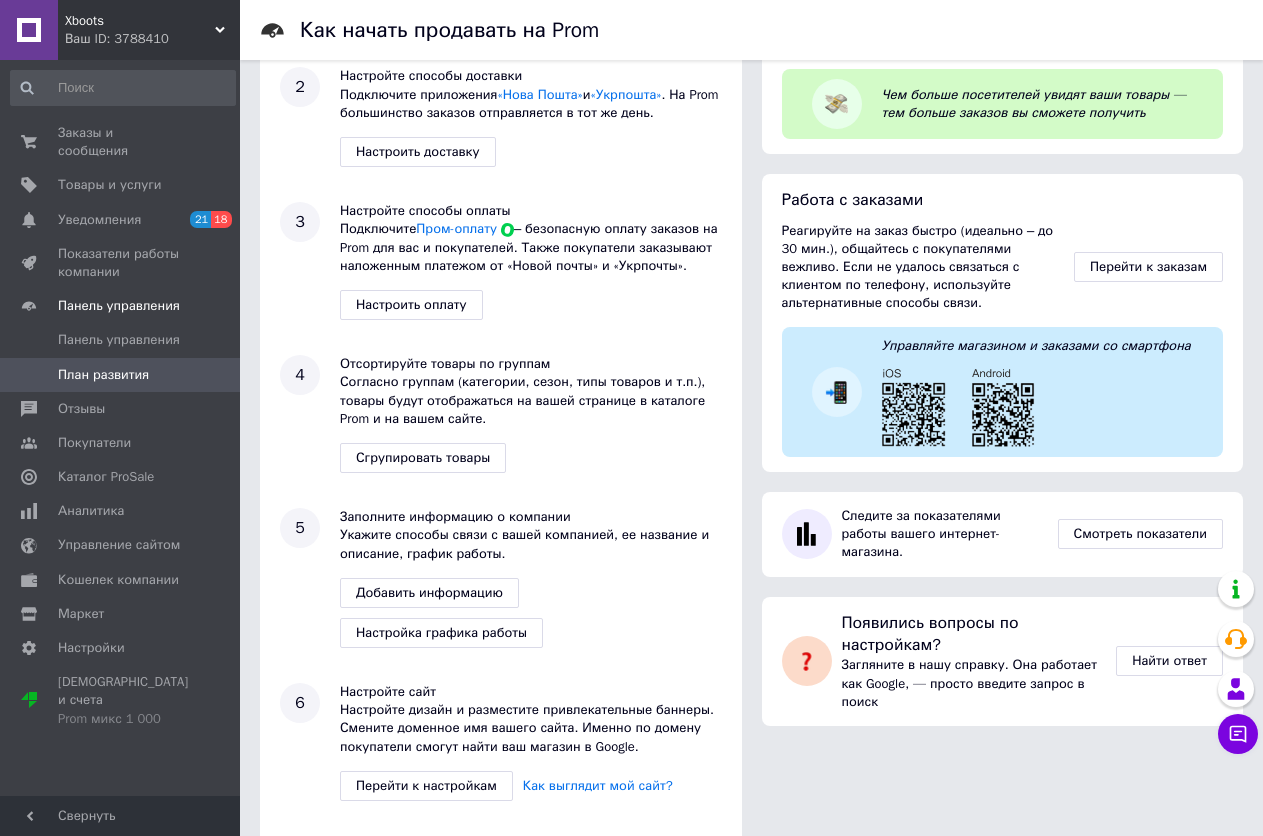 click on "Настройте дизайн и разместите привлекательные баннеры. Смените доменное имя вашего сайта.
Именно по домену покупатели смогут найти ваш магазин в Google." at bounding box center (531, 728) 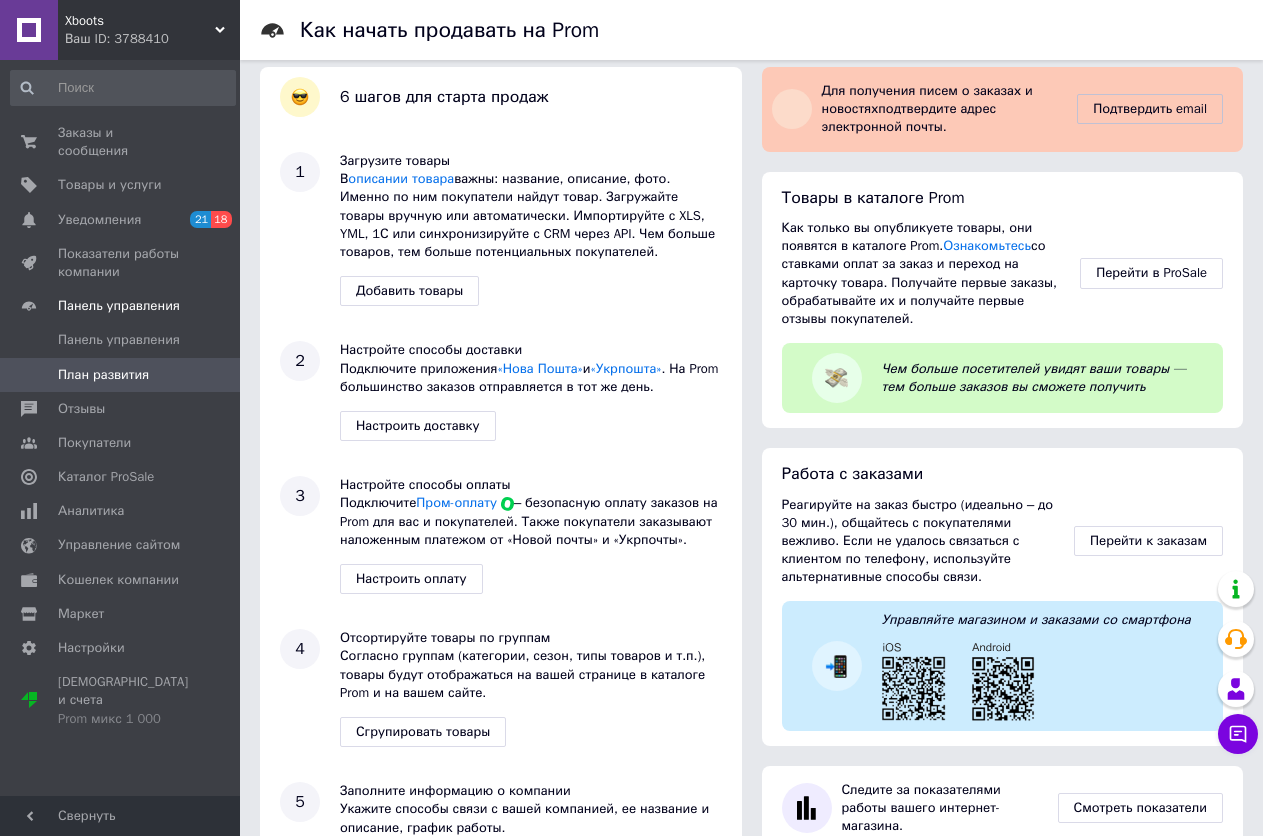 scroll, scrollTop: 0, scrollLeft: 0, axis: both 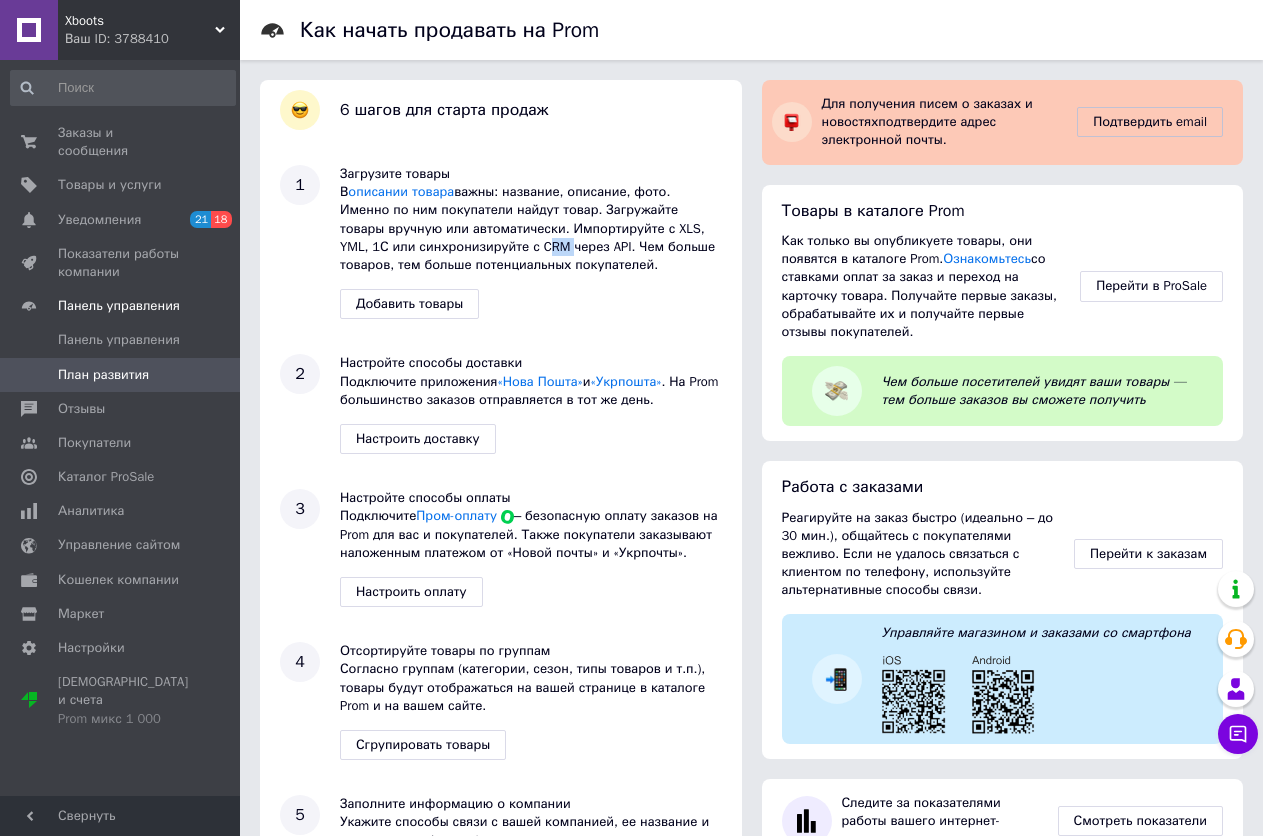 drag, startPoint x: 457, startPoint y: 252, endPoint x: 483, endPoint y: 249, distance: 26.172504 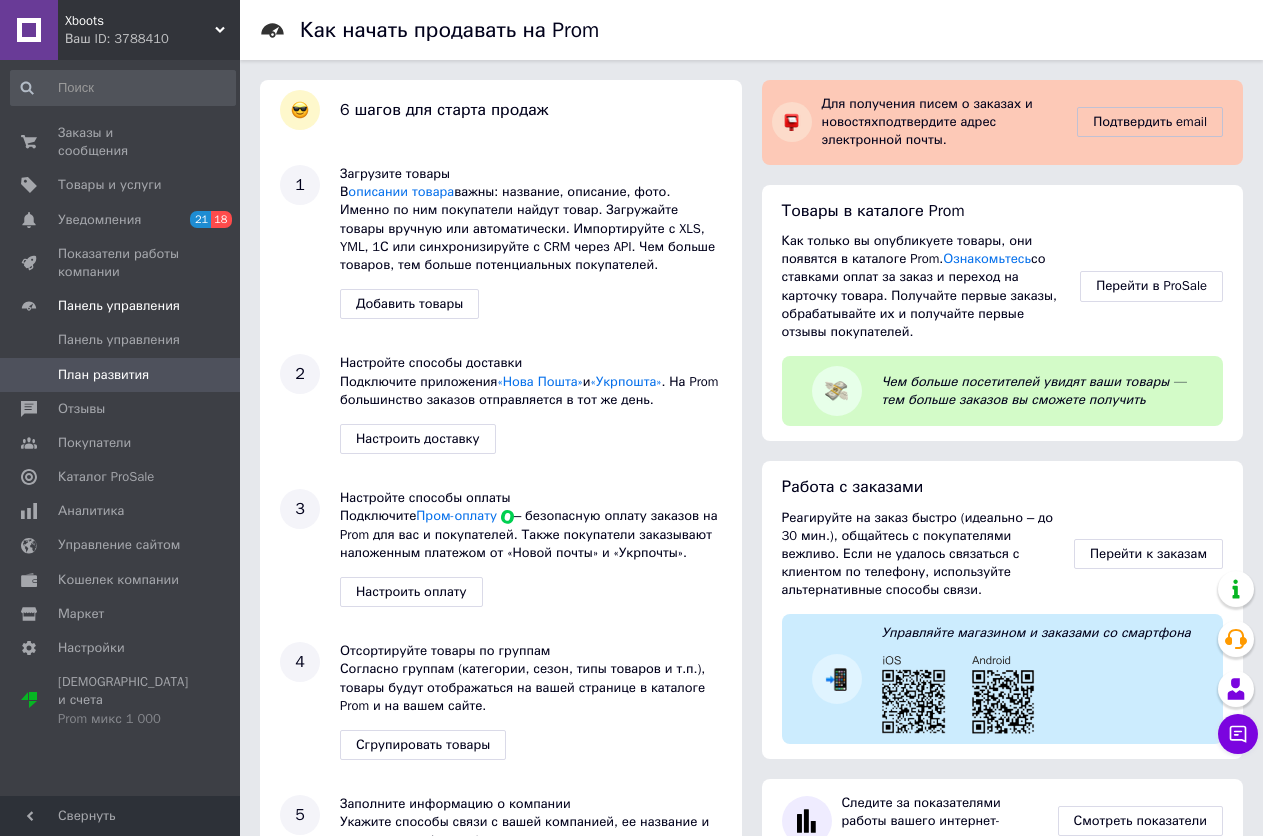 click at bounding box center [123, 88] 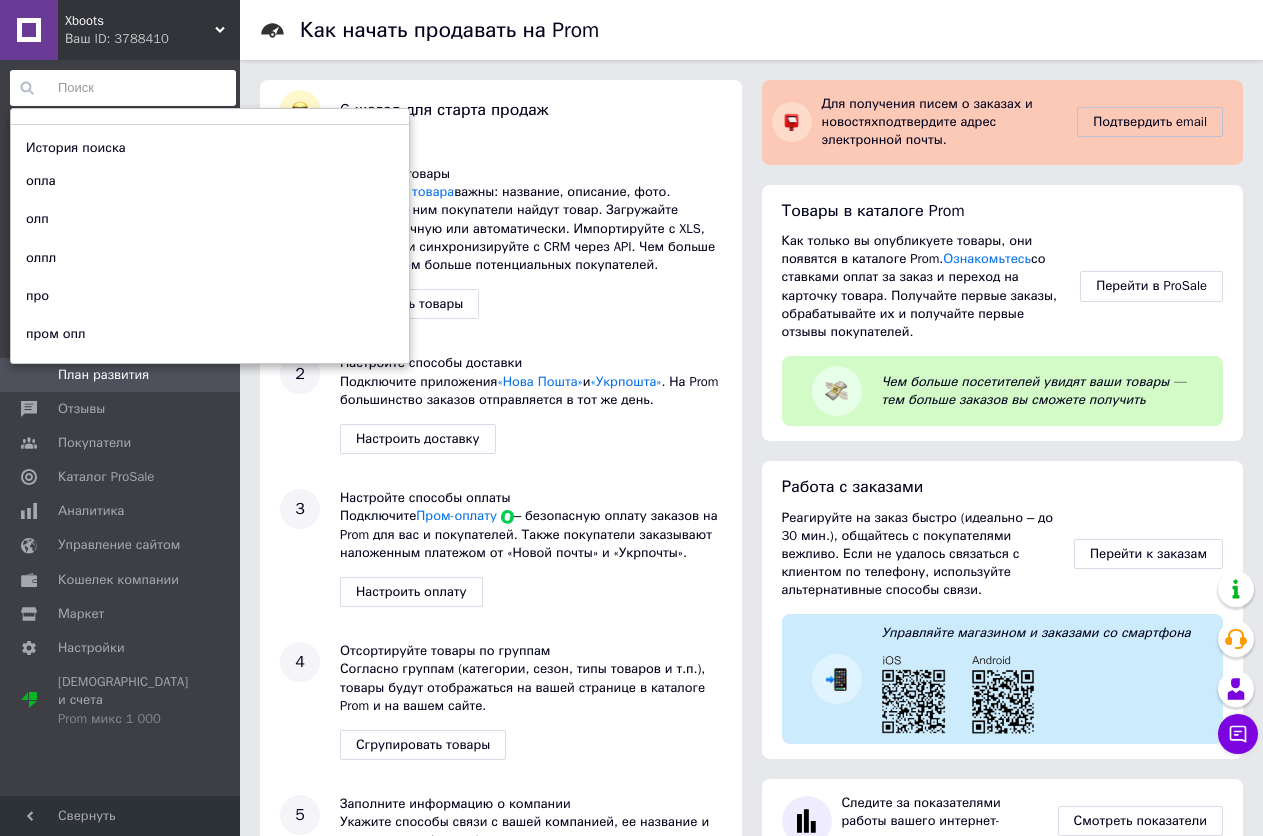 paste on "crm" 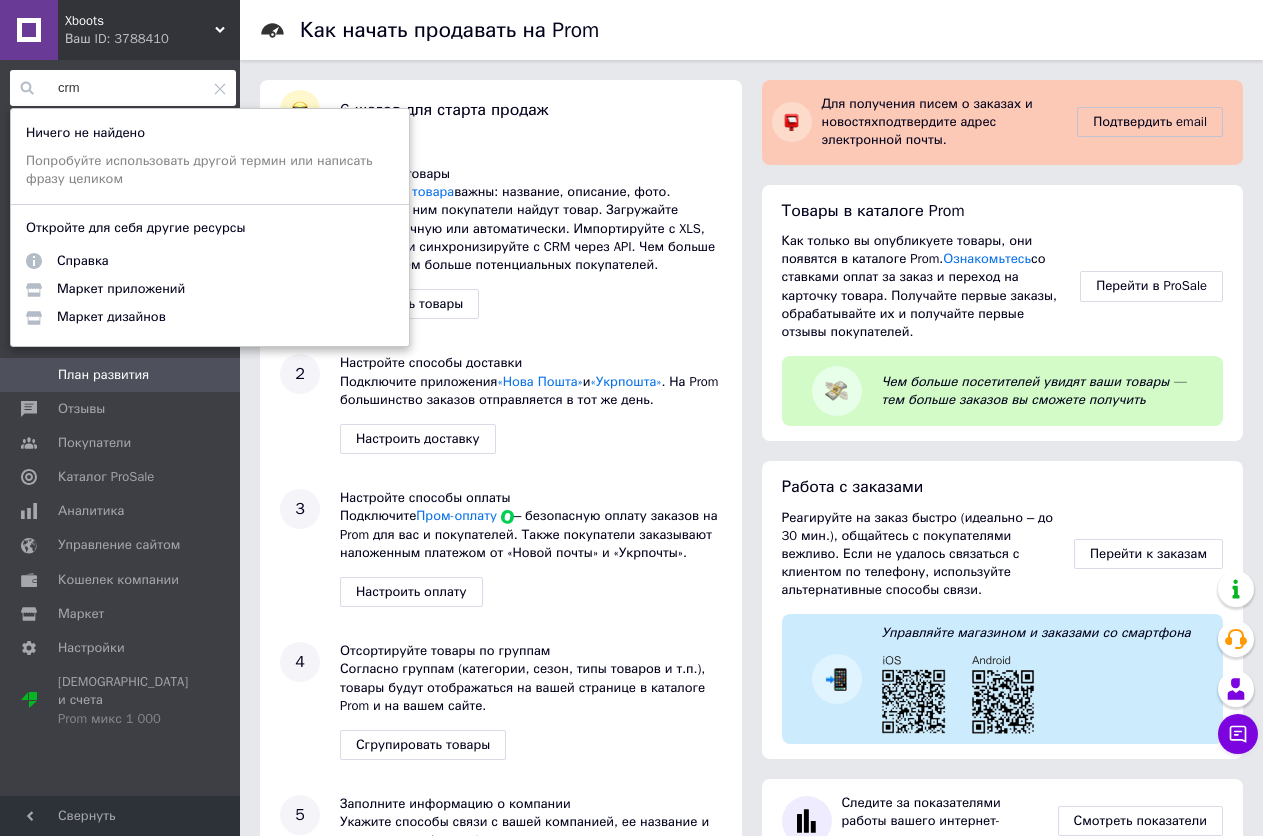 type on "crm" 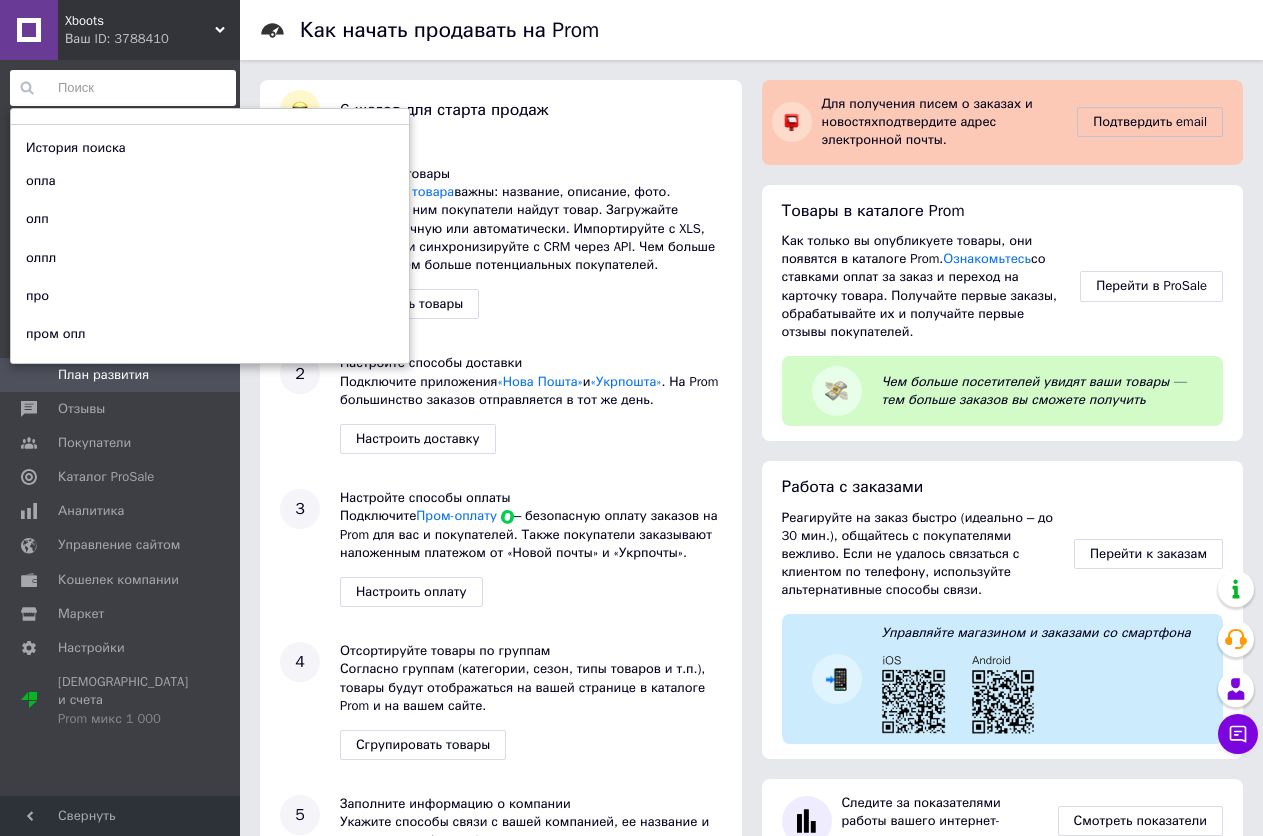 click at bounding box center [123, 88] 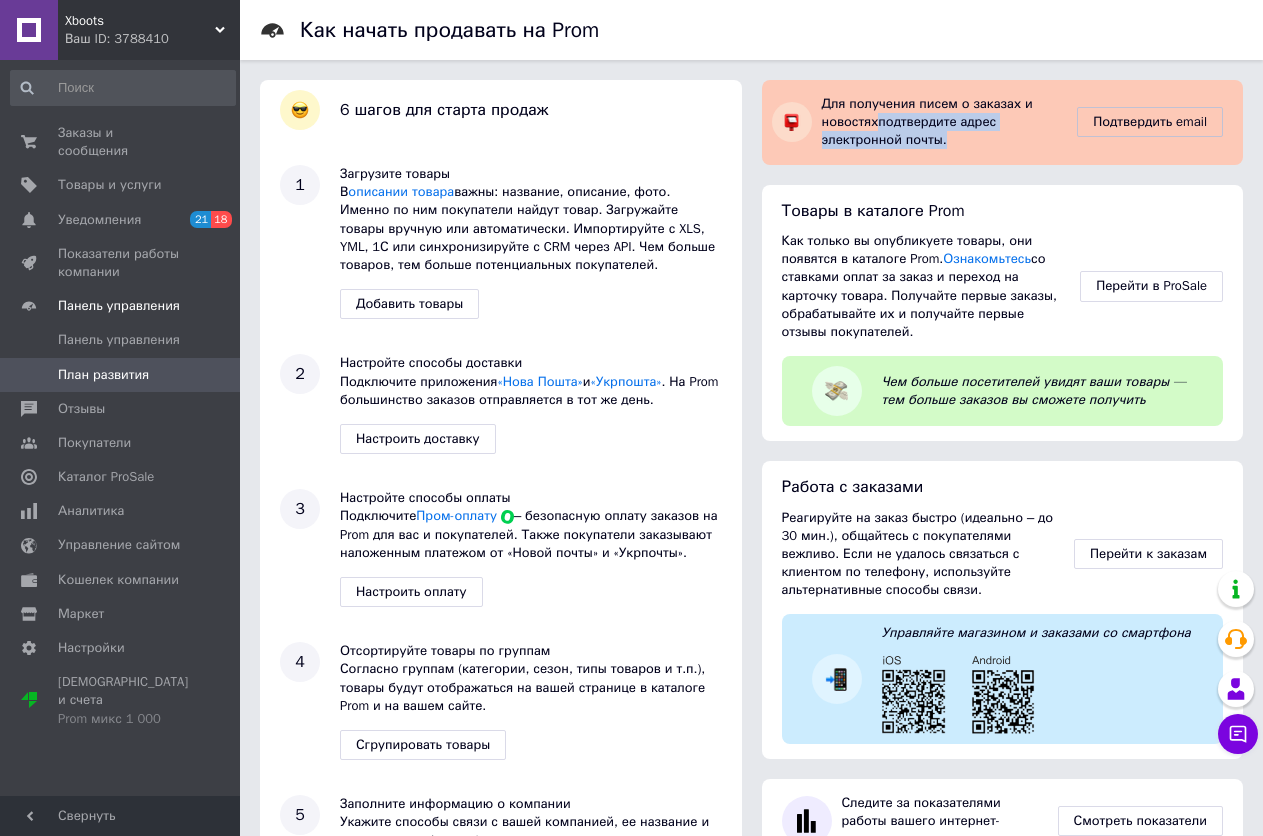 drag, startPoint x: 872, startPoint y: 117, endPoint x: 964, endPoint y: 143, distance: 95.60335 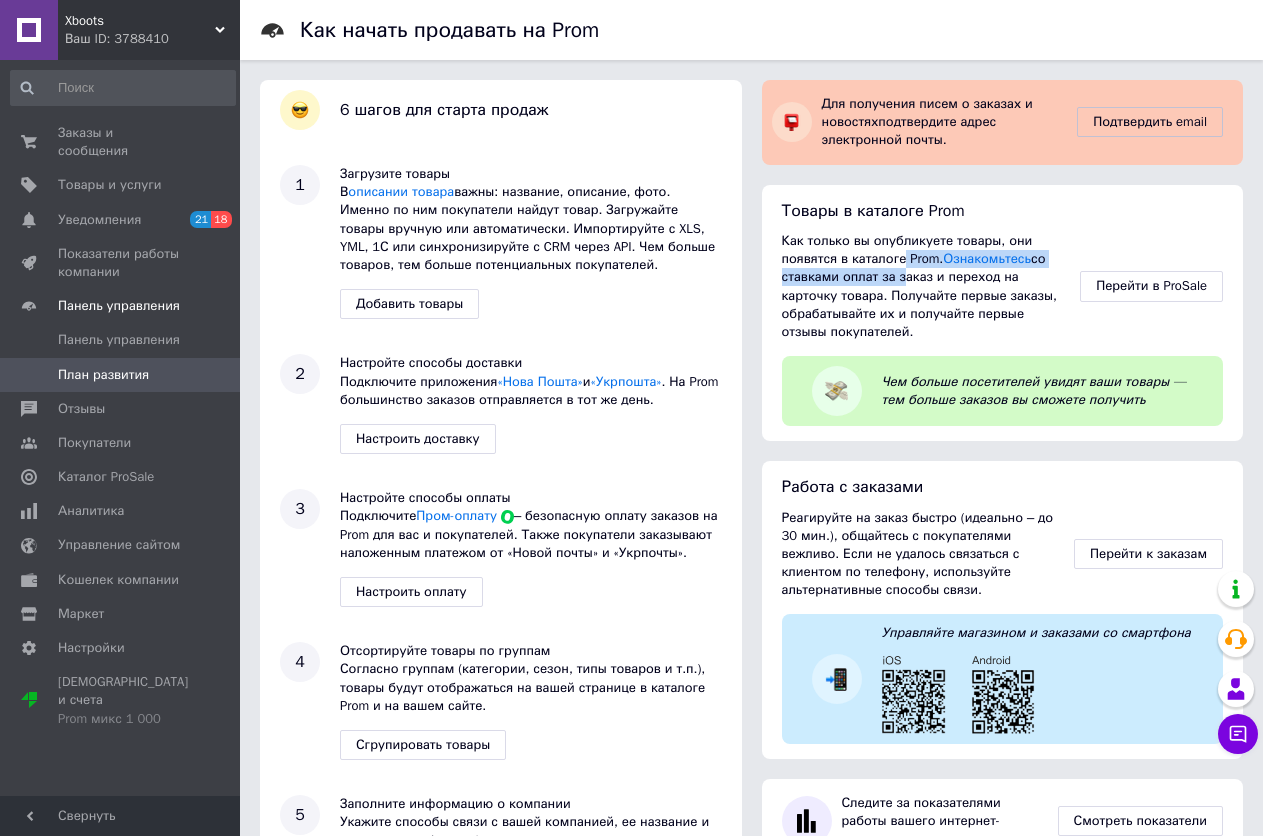 drag, startPoint x: 922, startPoint y: 247, endPoint x: 894, endPoint y: 275, distance: 39.59798 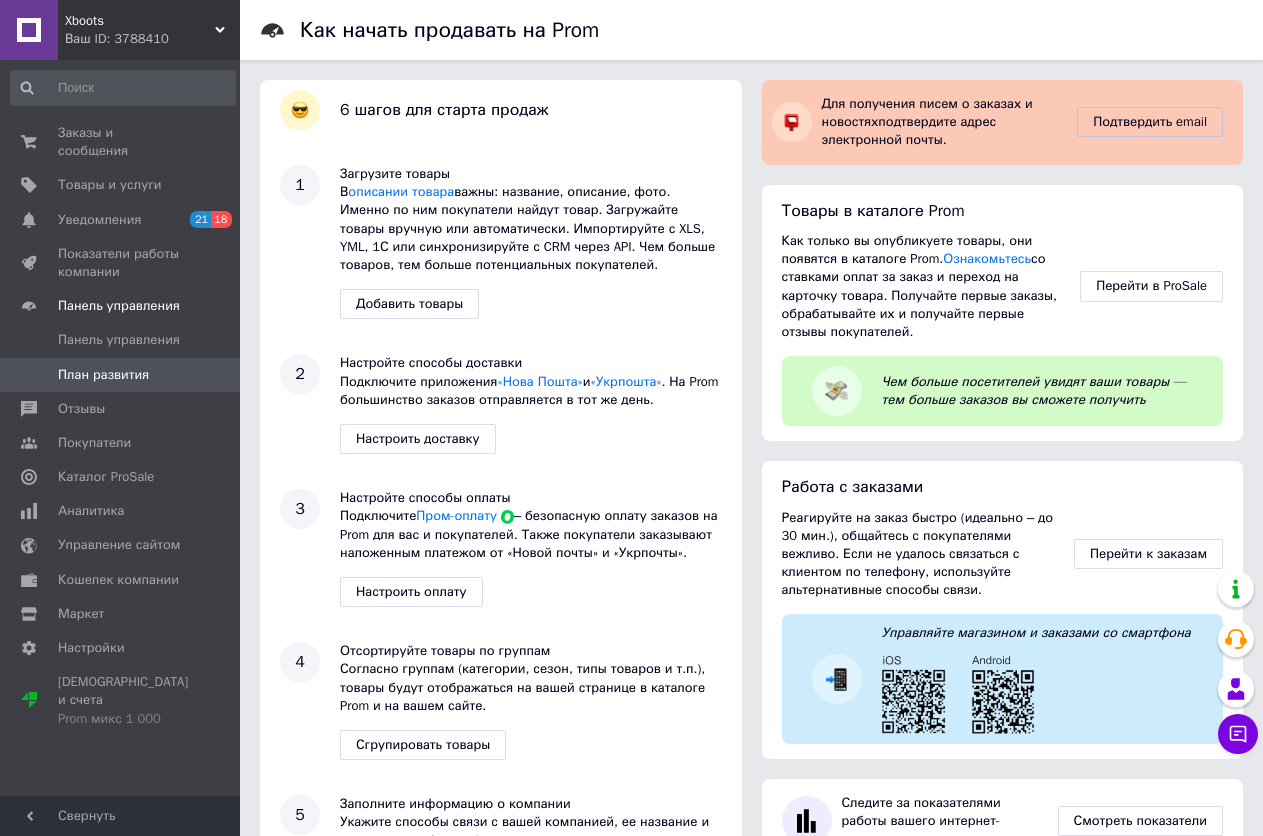 click on "Как только вы опубликуете товары, они появятся в каталоге
Prom.  Ознакомьтесь  со ставками оплат
за заказ и переход на карточку товара. Получайте первые
заказы, обрабатывайте их и получайте первые отзывы покупателей." at bounding box center (926, 286) 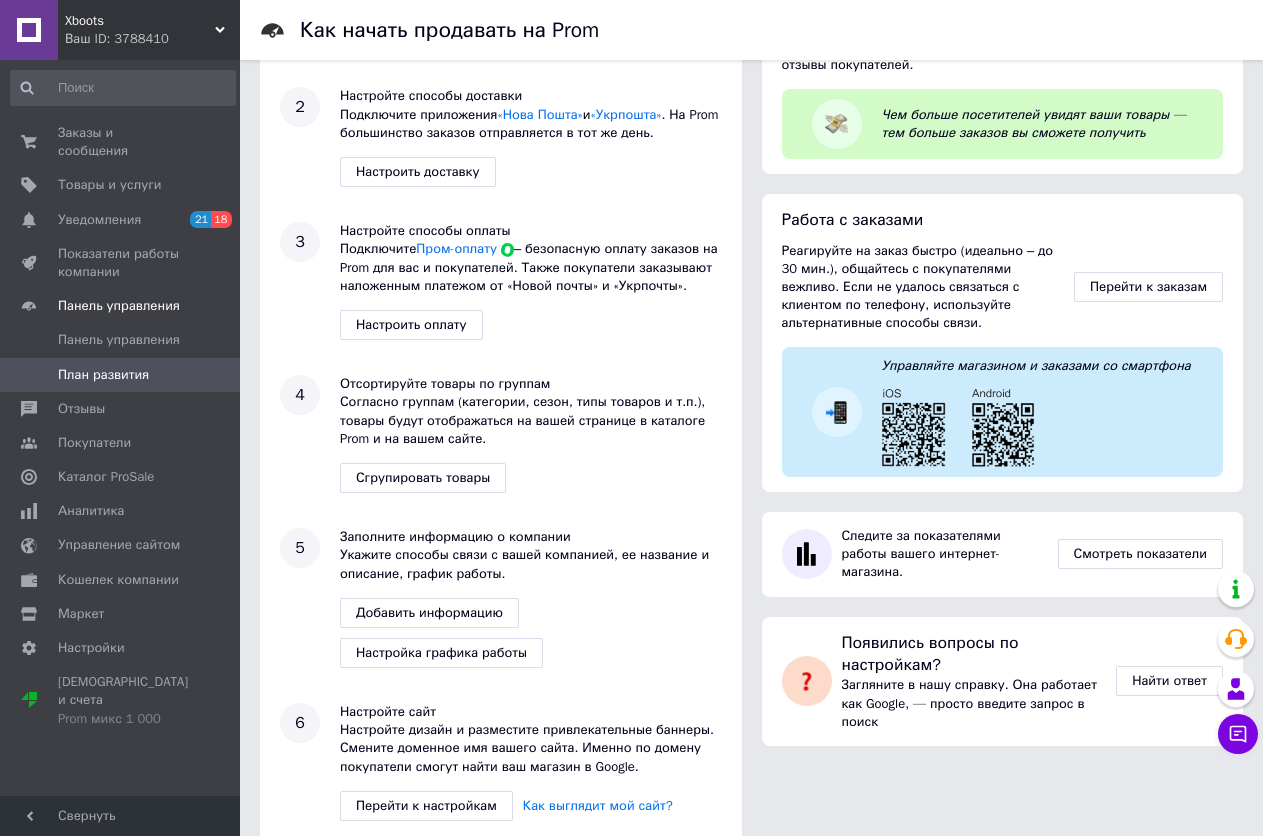 scroll, scrollTop: 287, scrollLeft: 0, axis: vertical 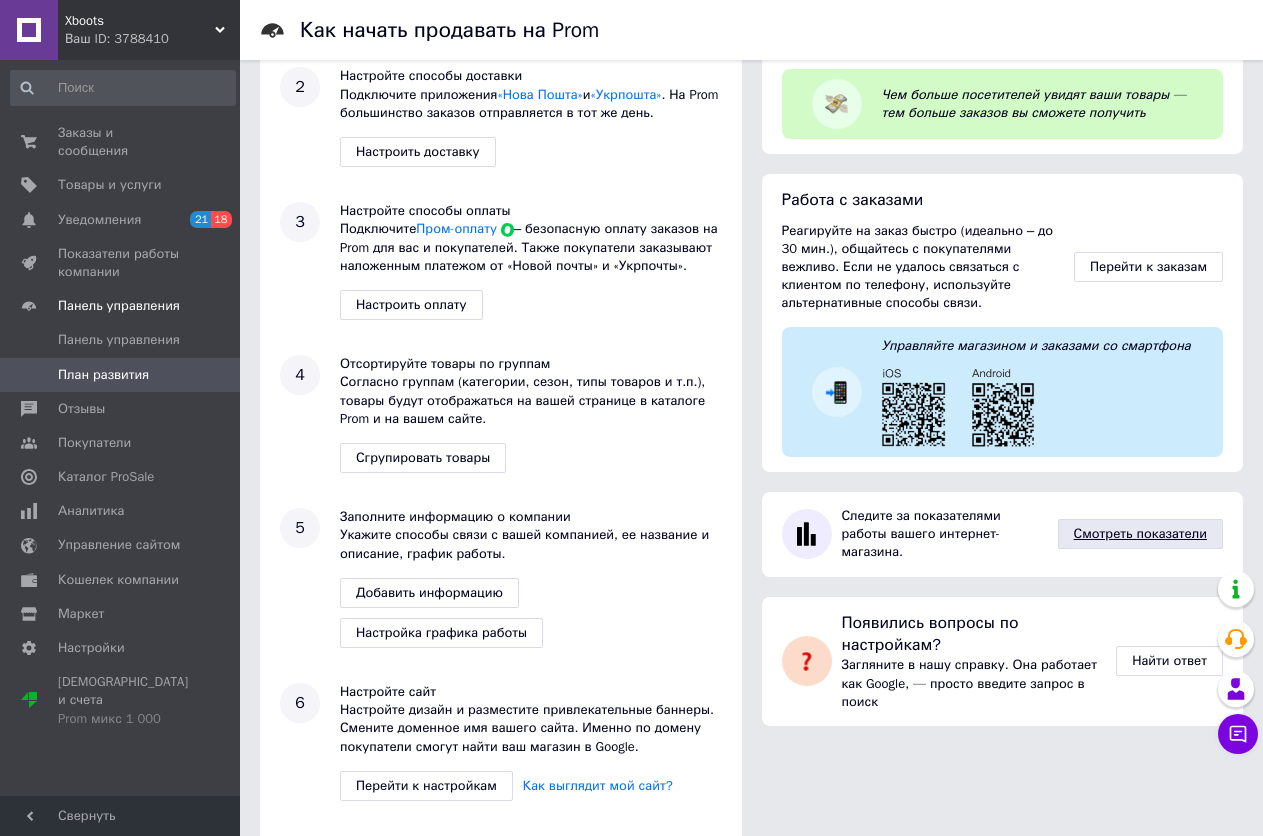 click on "Смотреть показатели" at bounding box center (1140, 534) 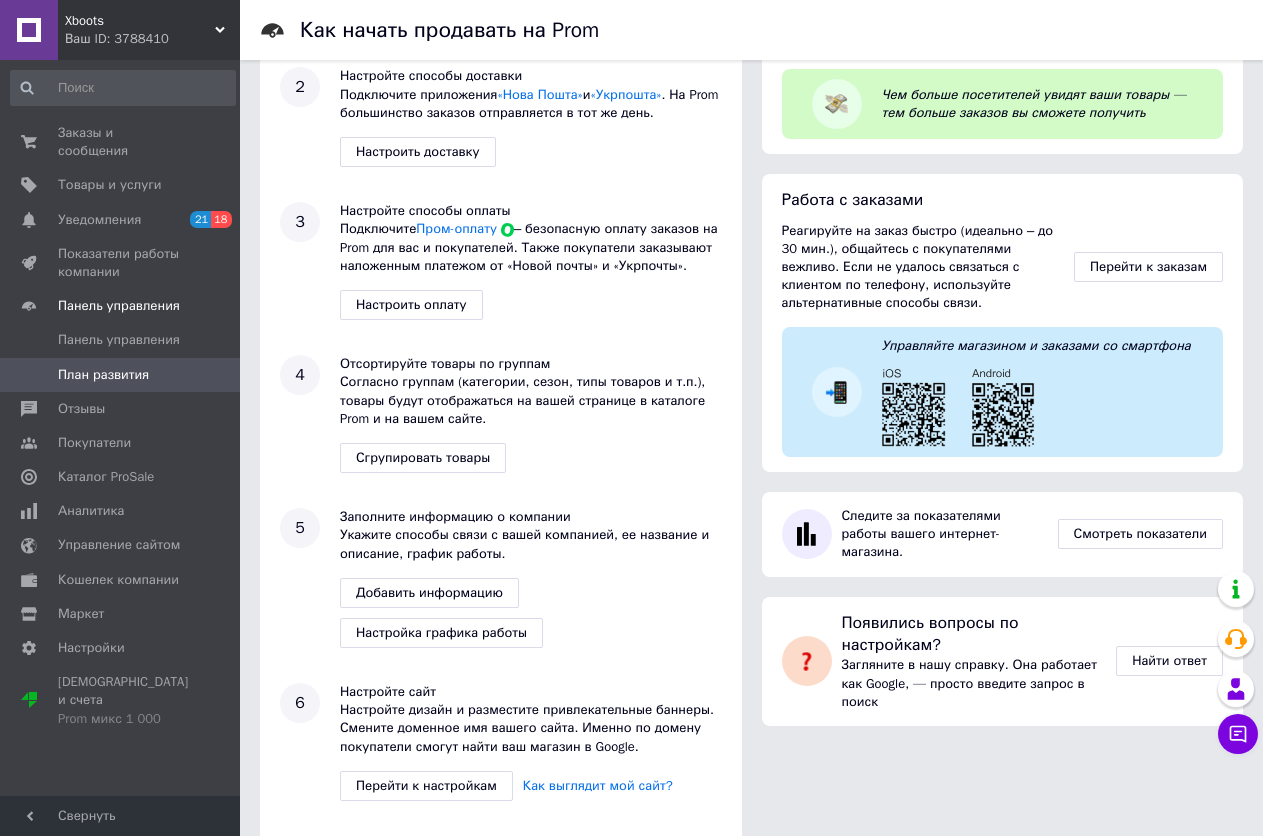 click 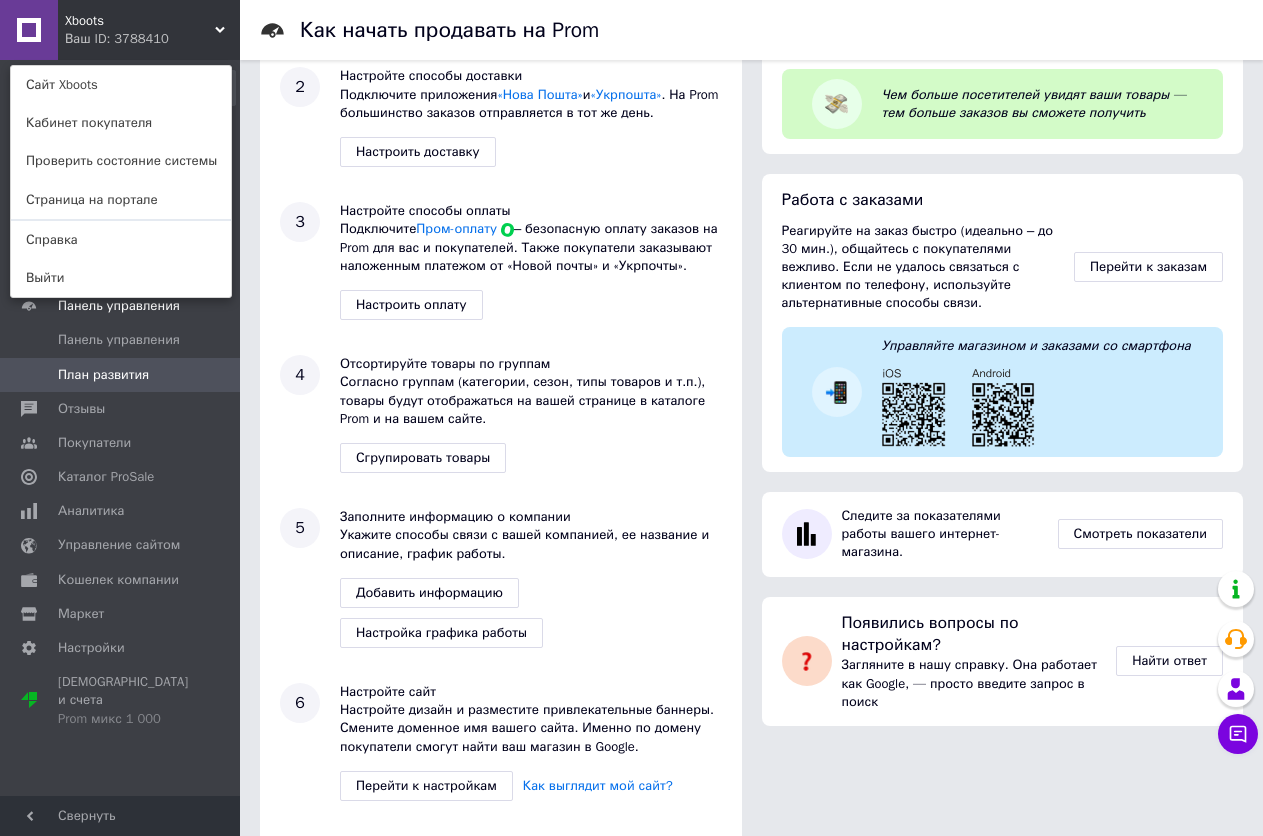 click 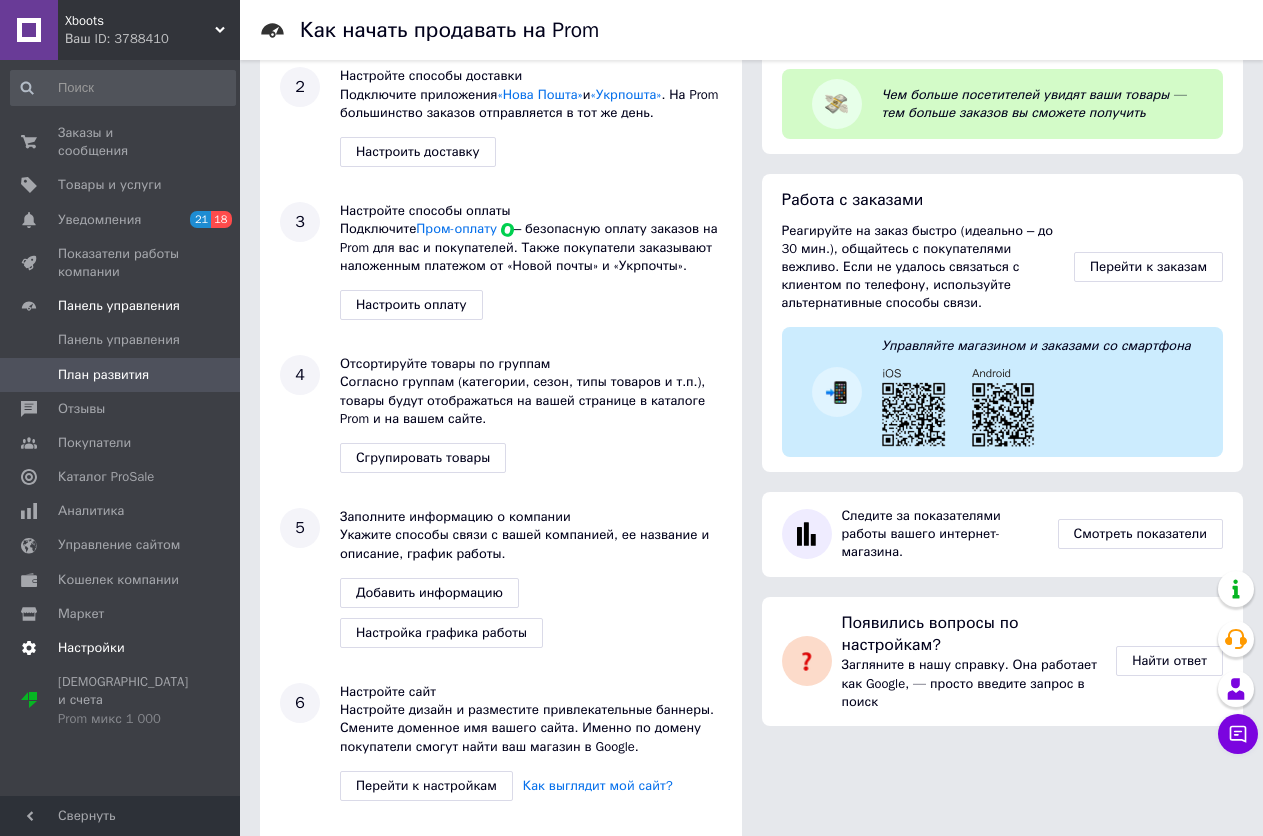 click on "Настройки" at bounding box center (91, 648) 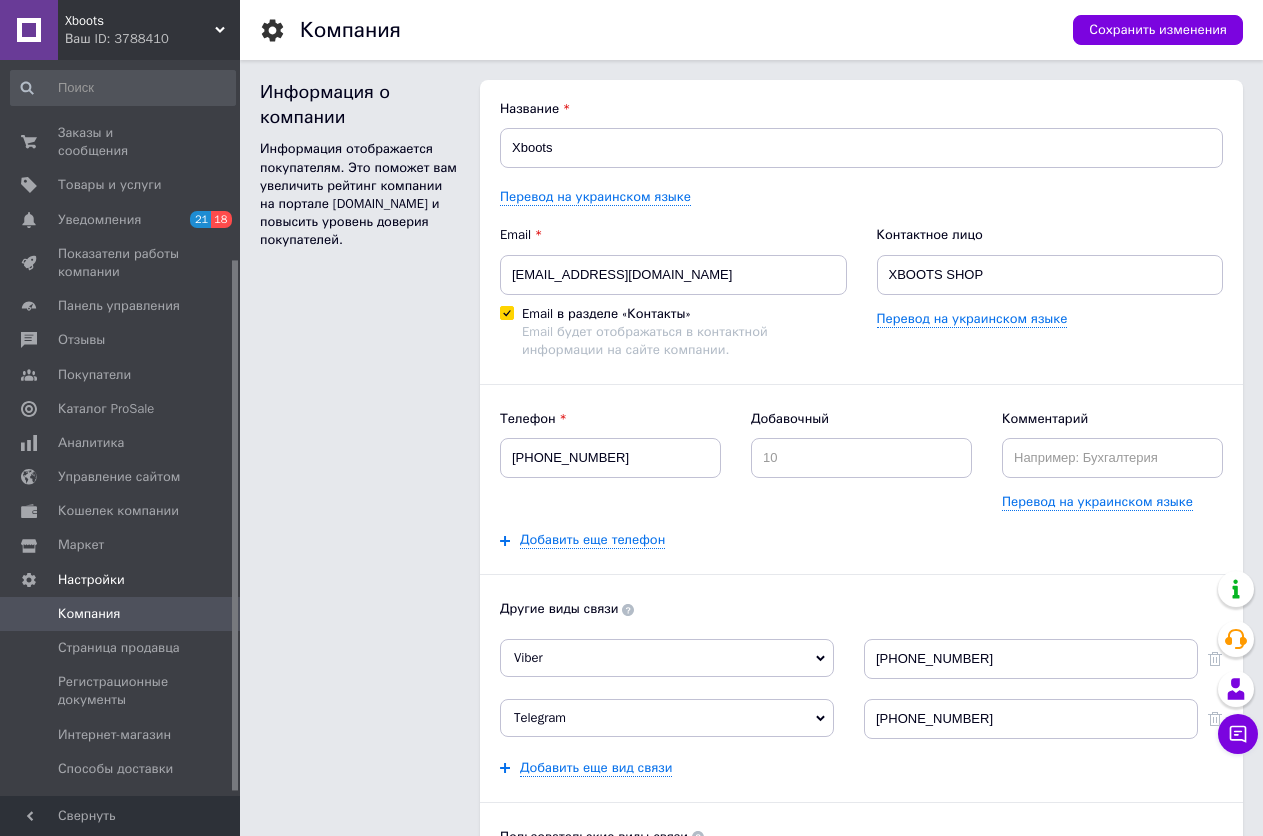 scroll, scrollTop: 282, scrollLeft: 0, axis: vertical 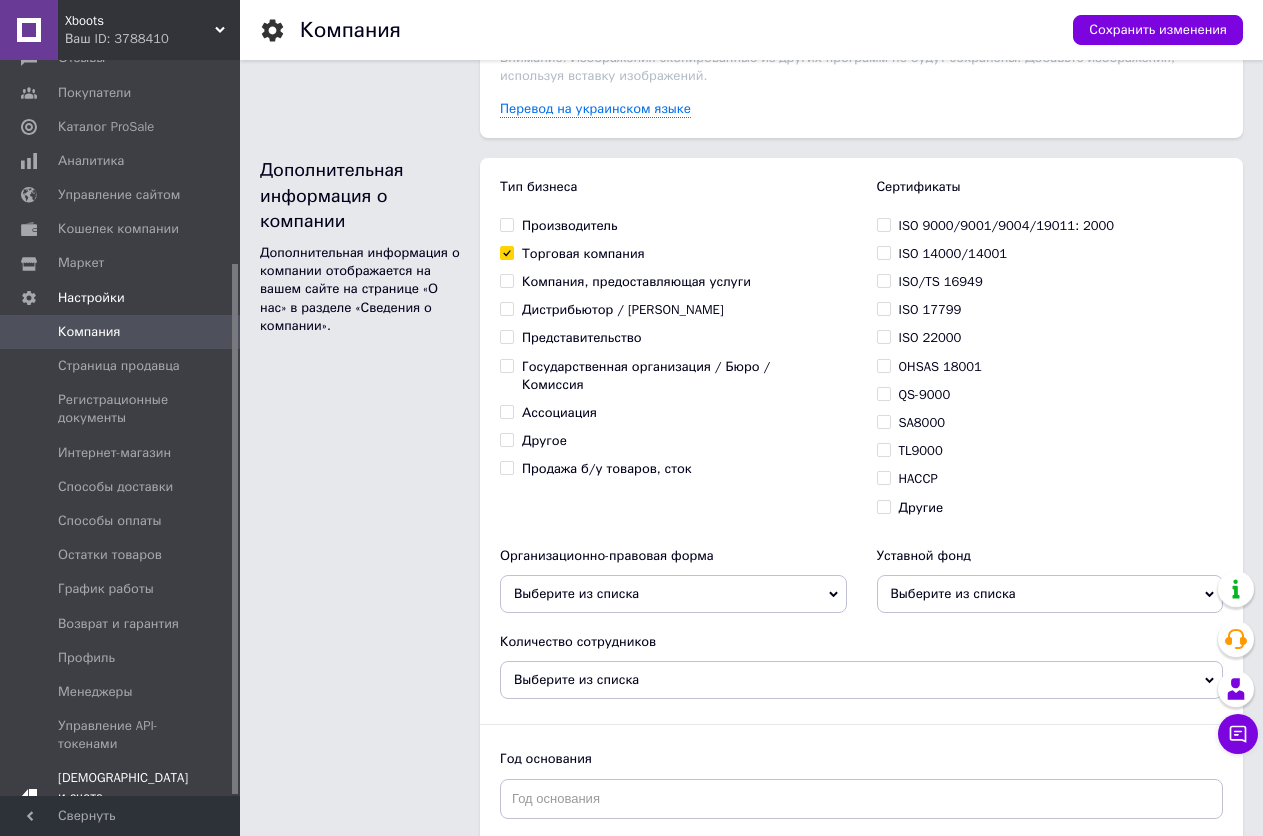 click on "Тарифы и счета Prom микс 1 000" at bounding box center [123, 796] 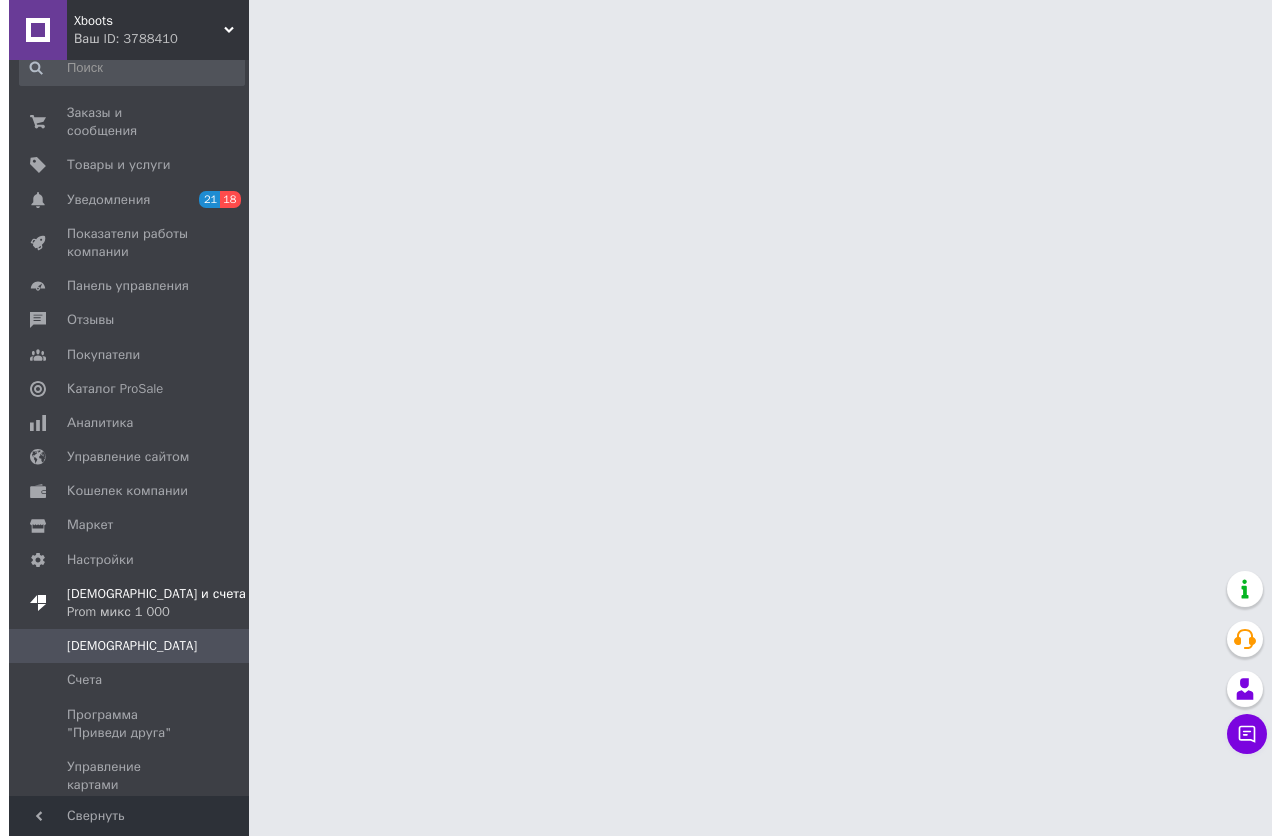 scroll, scrollTop: 0, scrollLeft: 0, axis: both 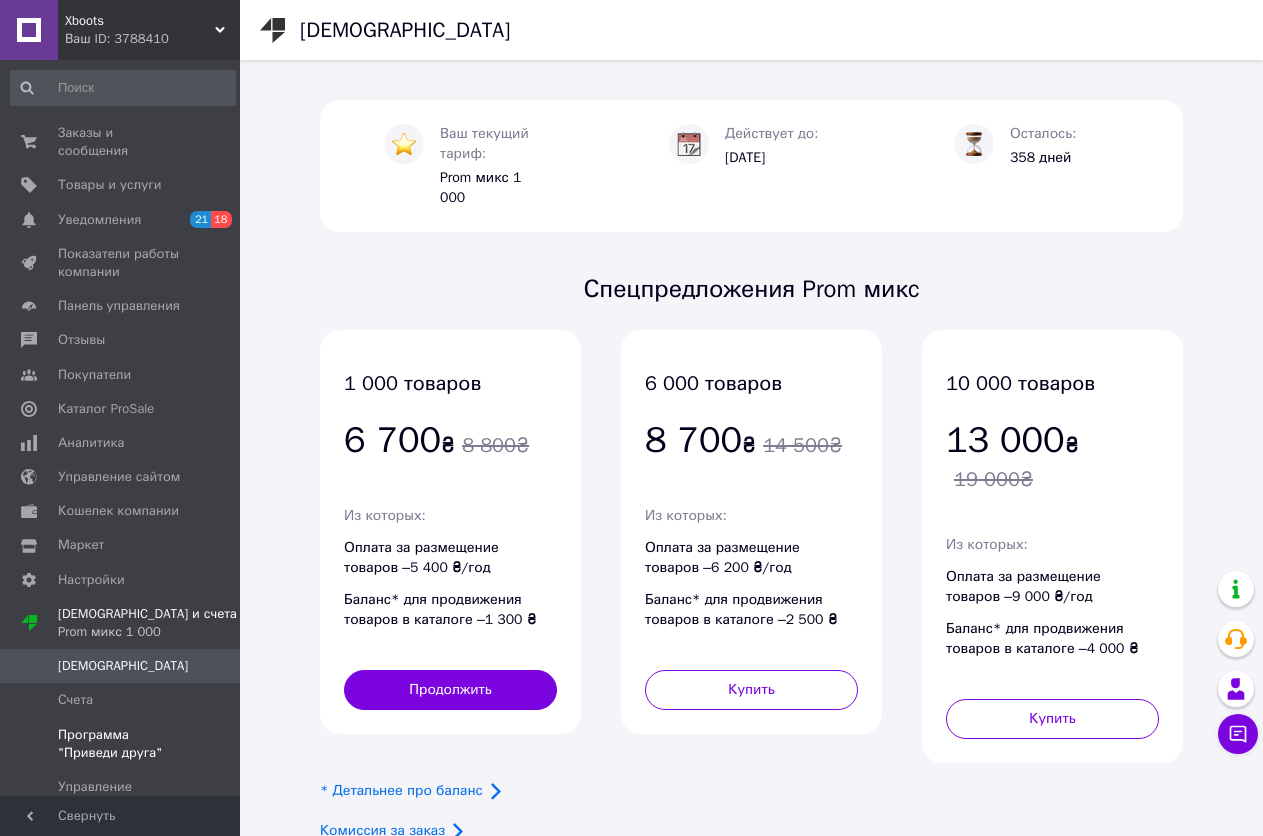 click on "Программа "Приведи друга"" at bounding box center [121, 744] 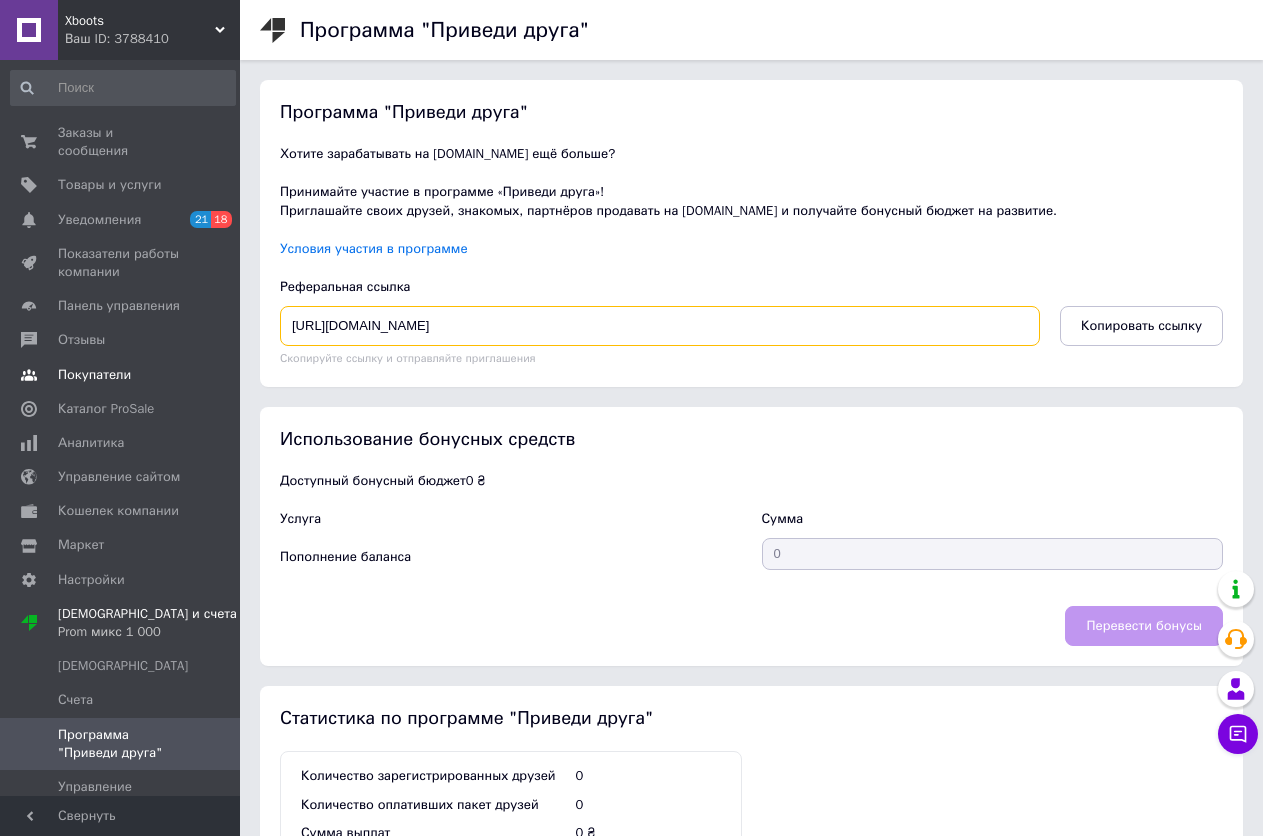 drag, startPoint x: 538, startPoint y: 334, endPoint x: 223, endPoint y: 363, distance: 316.3321 